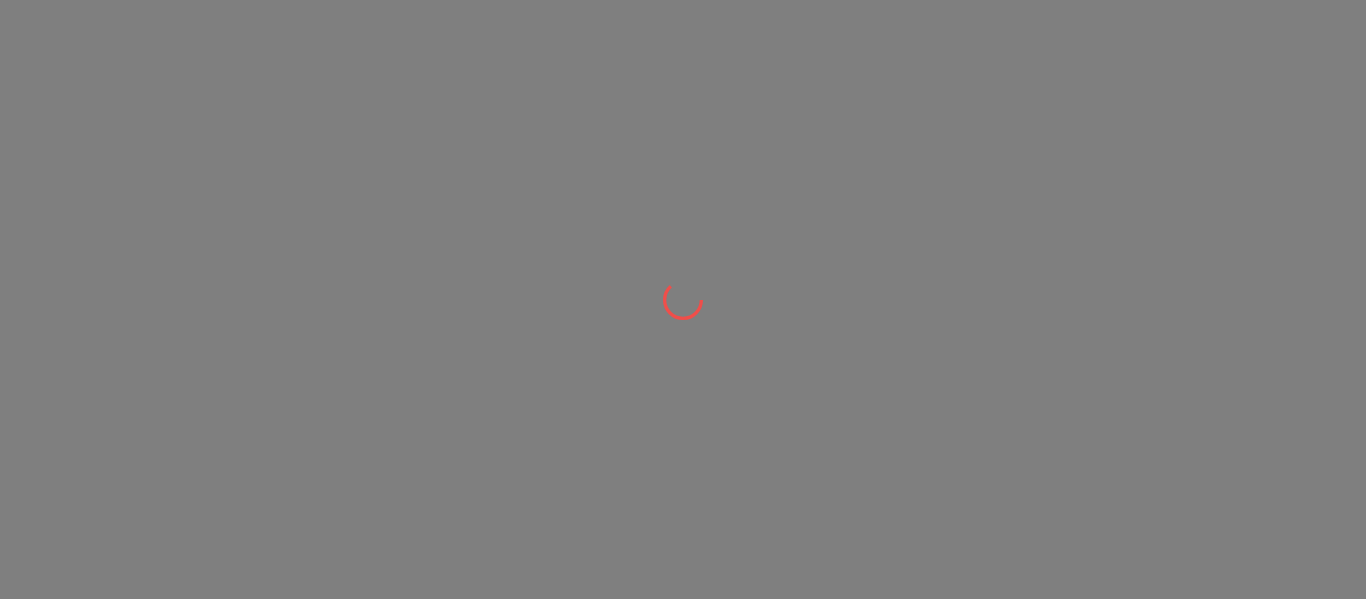 scroll, scrollTop: 0, scrollLeft: 0, axis: both 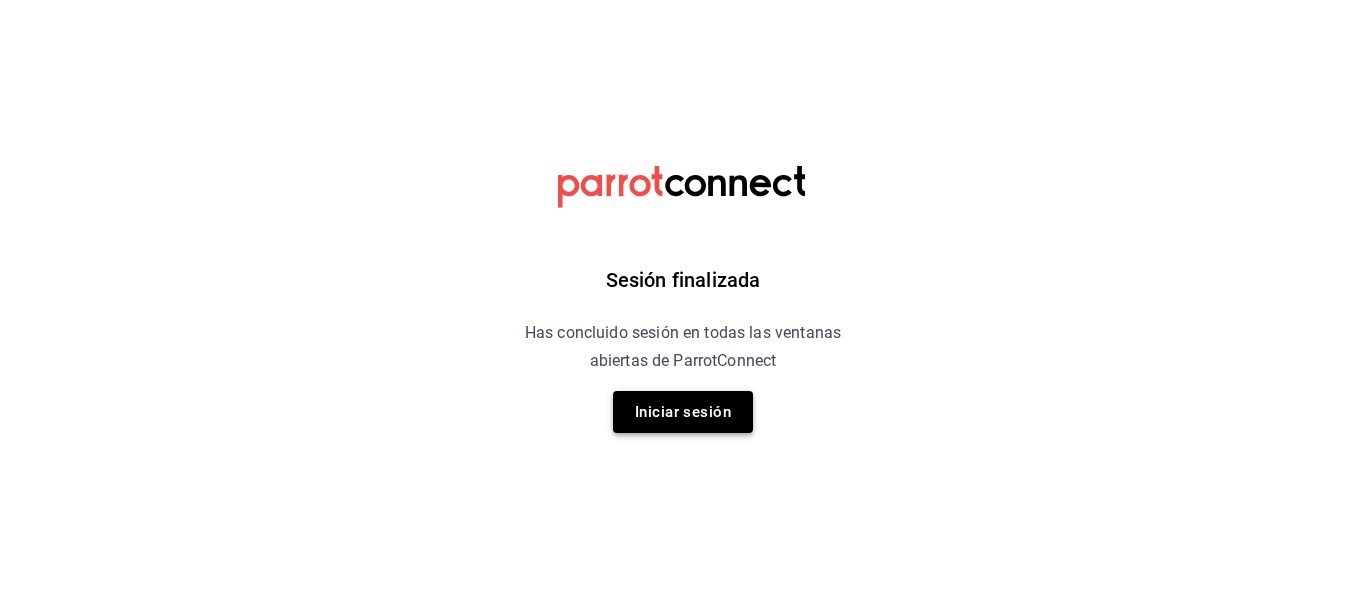 click on "Iniciar sesión" at bounding box center [683, 412] 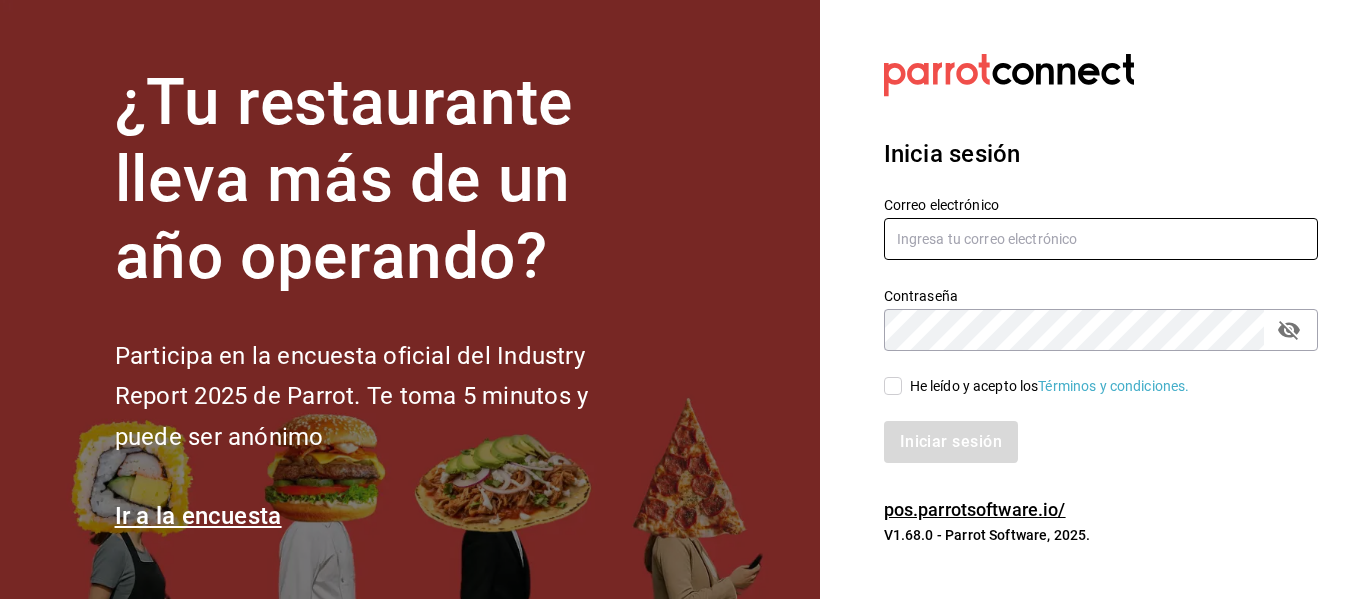 type on "irving.valles@grupocosteno.com" 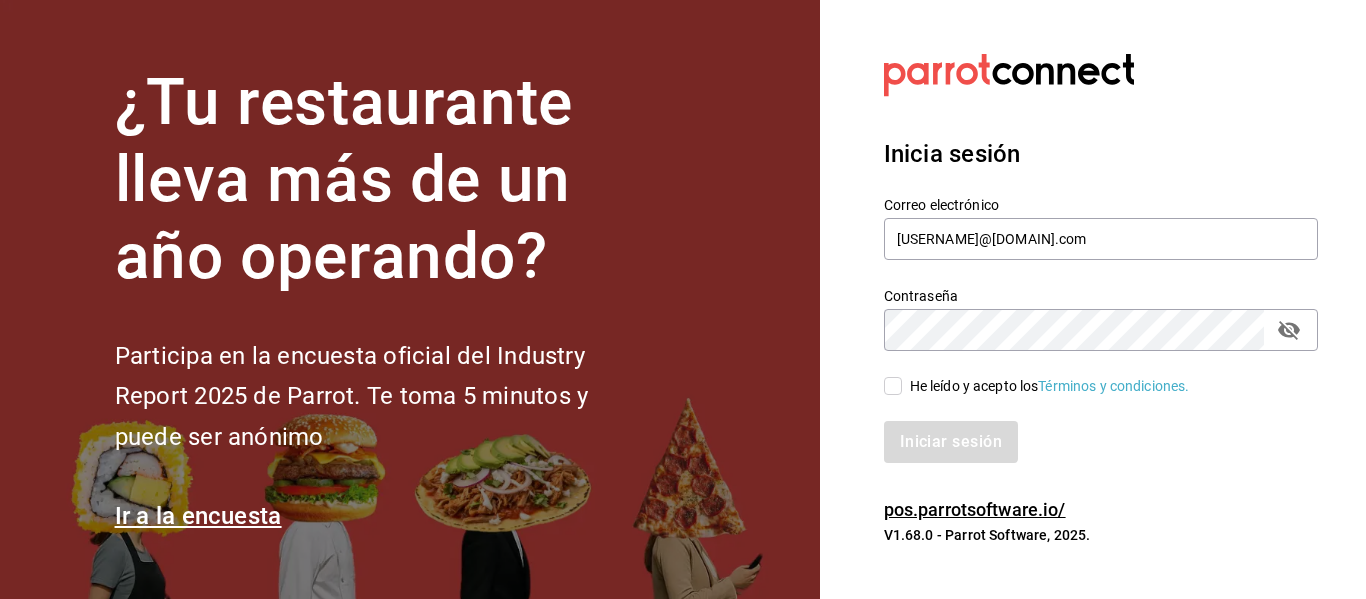 click on "Iniciar sesión" at bounding box center [1089, 430] 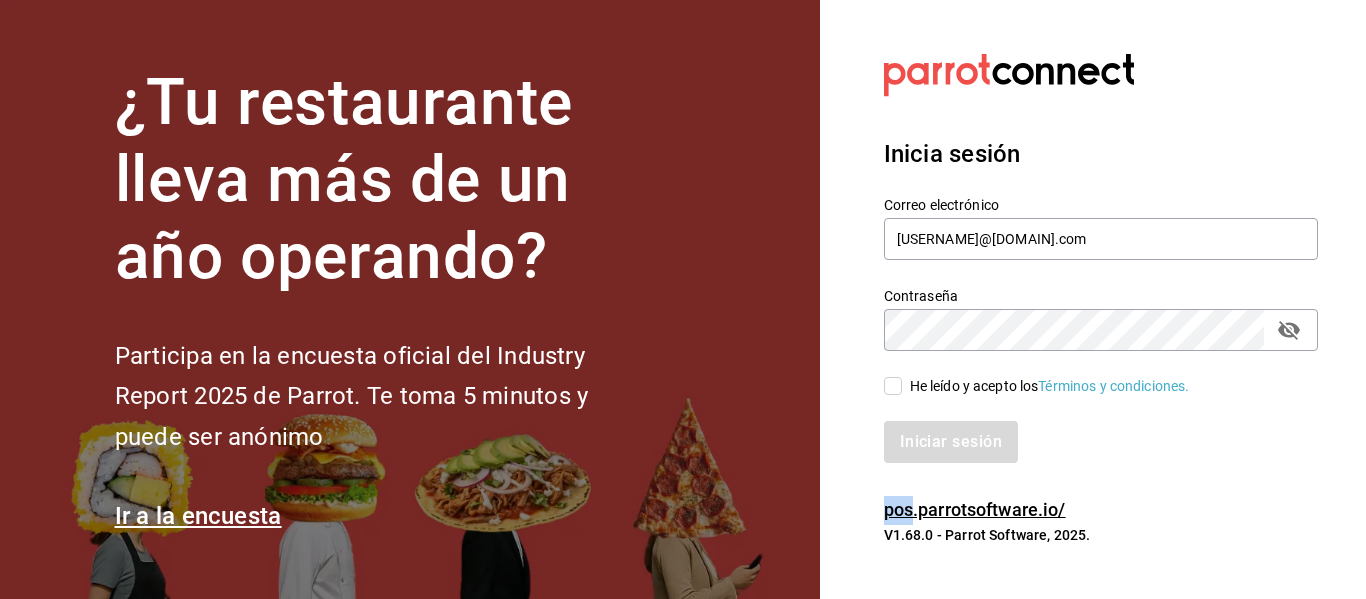 click on "Iniciar sesión" at bounding box center (1089, 430) 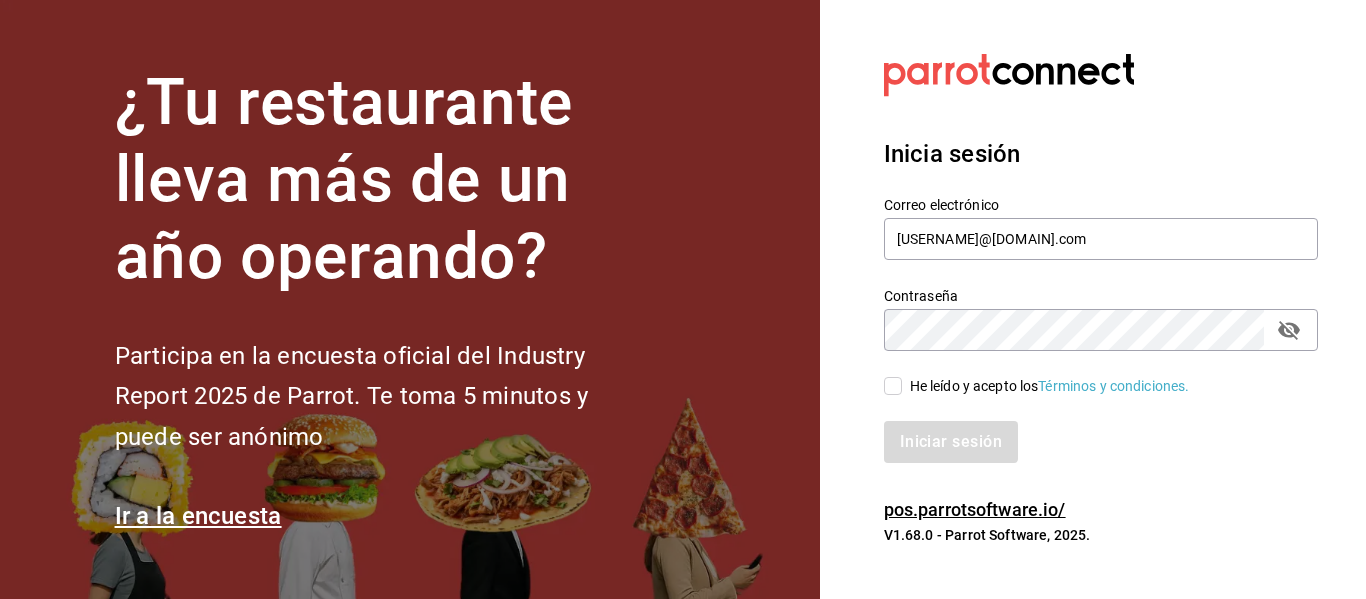 click on "He leído y acepto los  Términos y condiciones." at bounding box center [1046, 386] 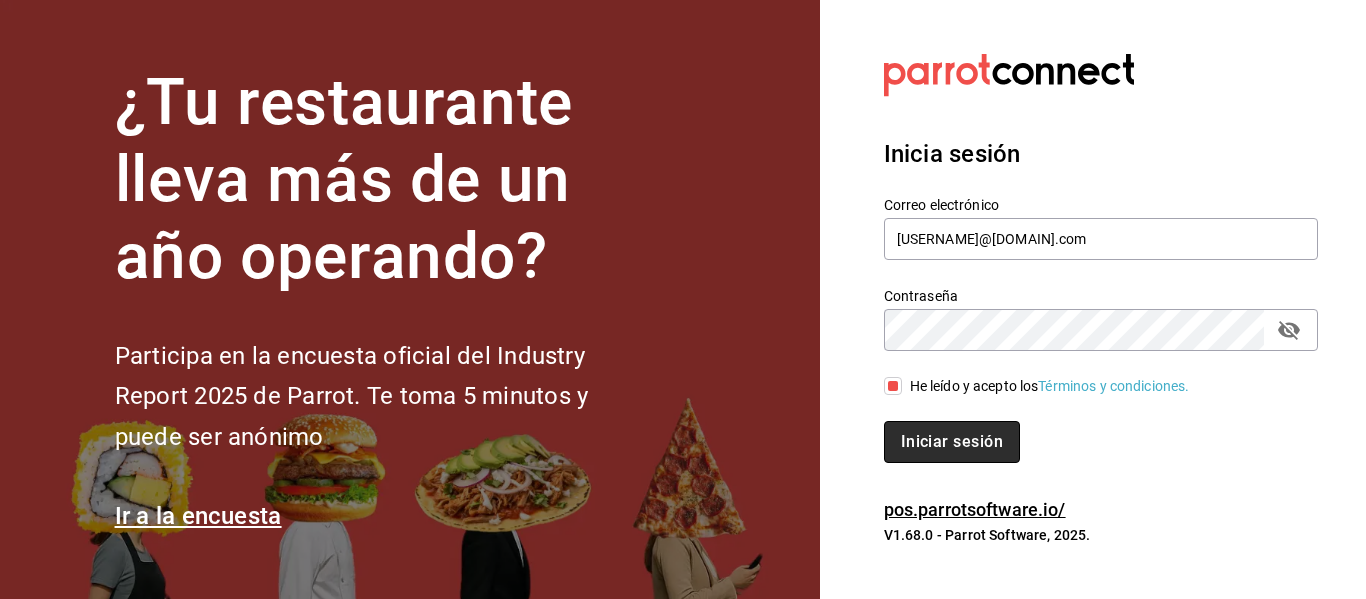 click on "Iniciar sesión" at bounding box center [952, 442] 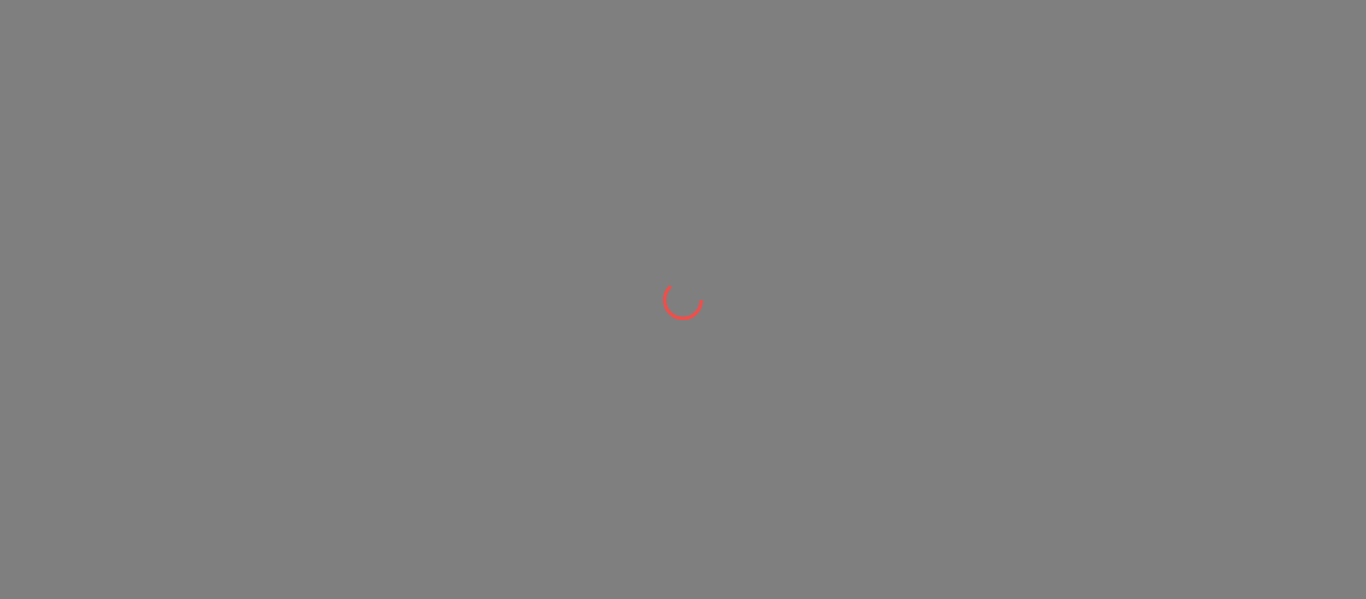 scroll, scrollTop: 0, scrollLeft: 0, axis: both 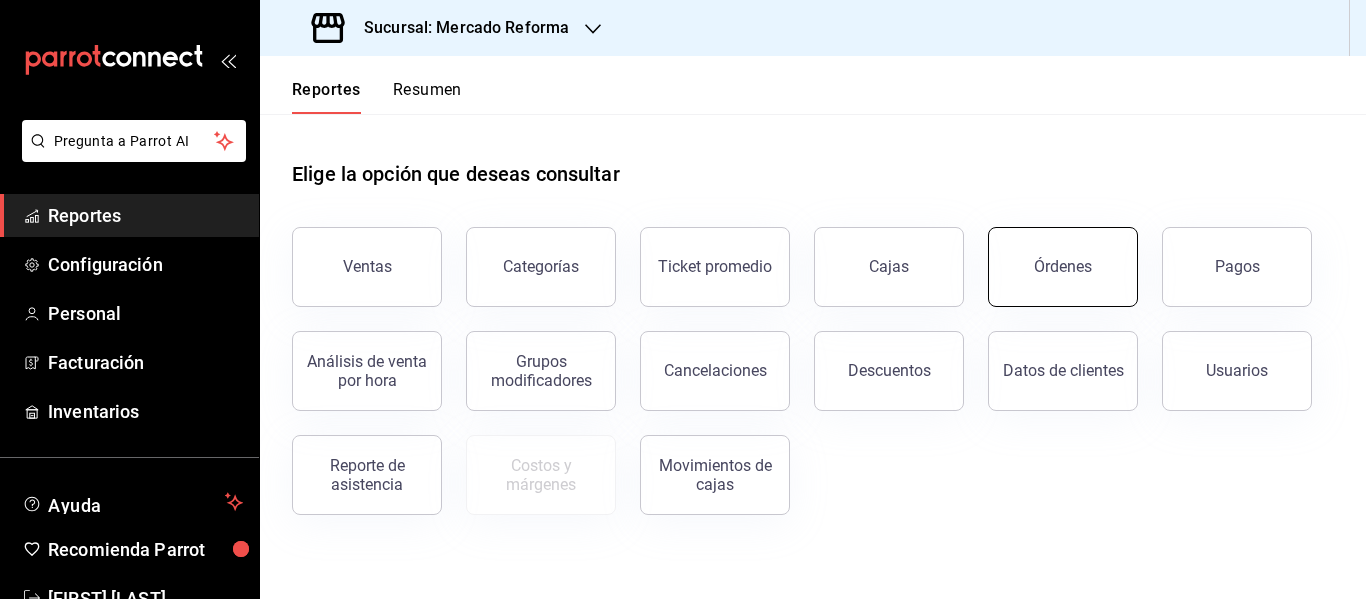 click on "Órdenes" at bounding box center (1063, 267) 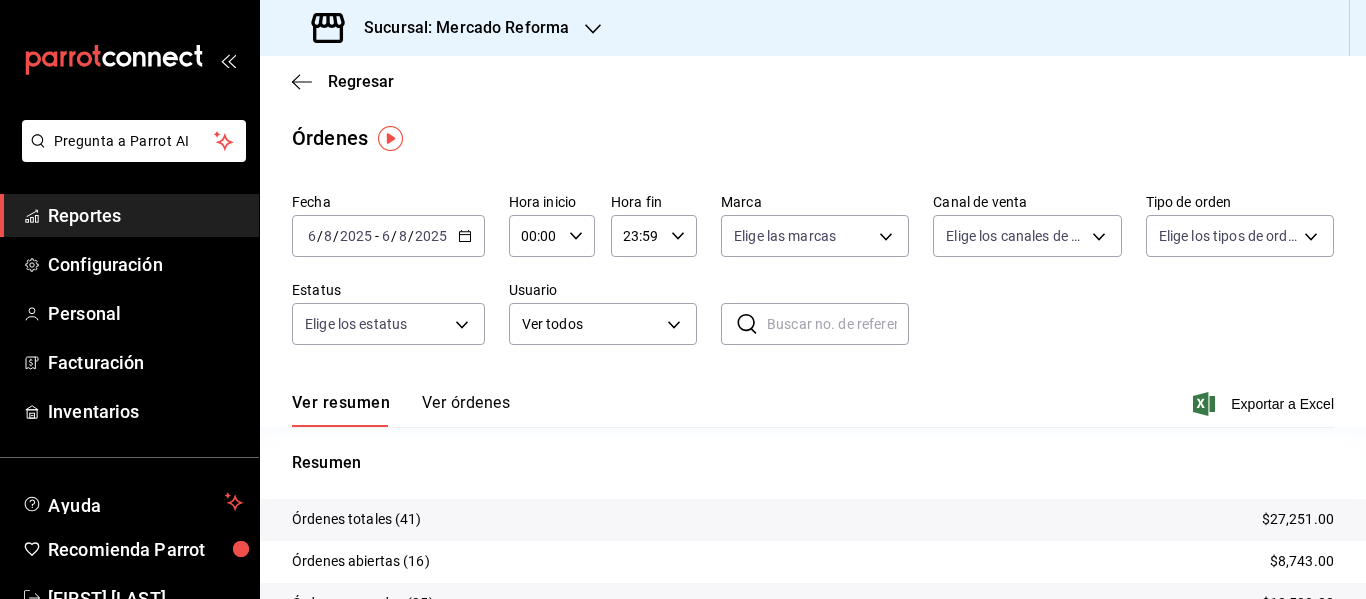 click on "2025" at bounding box center (431, 236) 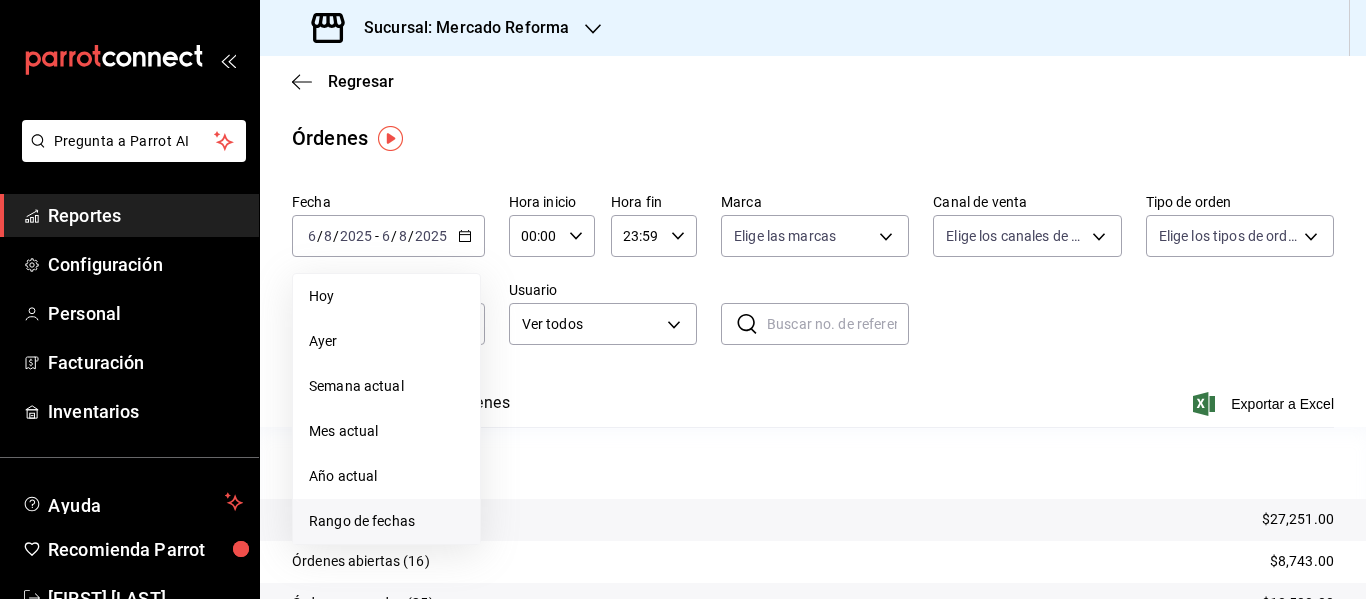 click on "Rango de fechas" at bounding box center [386, 521] 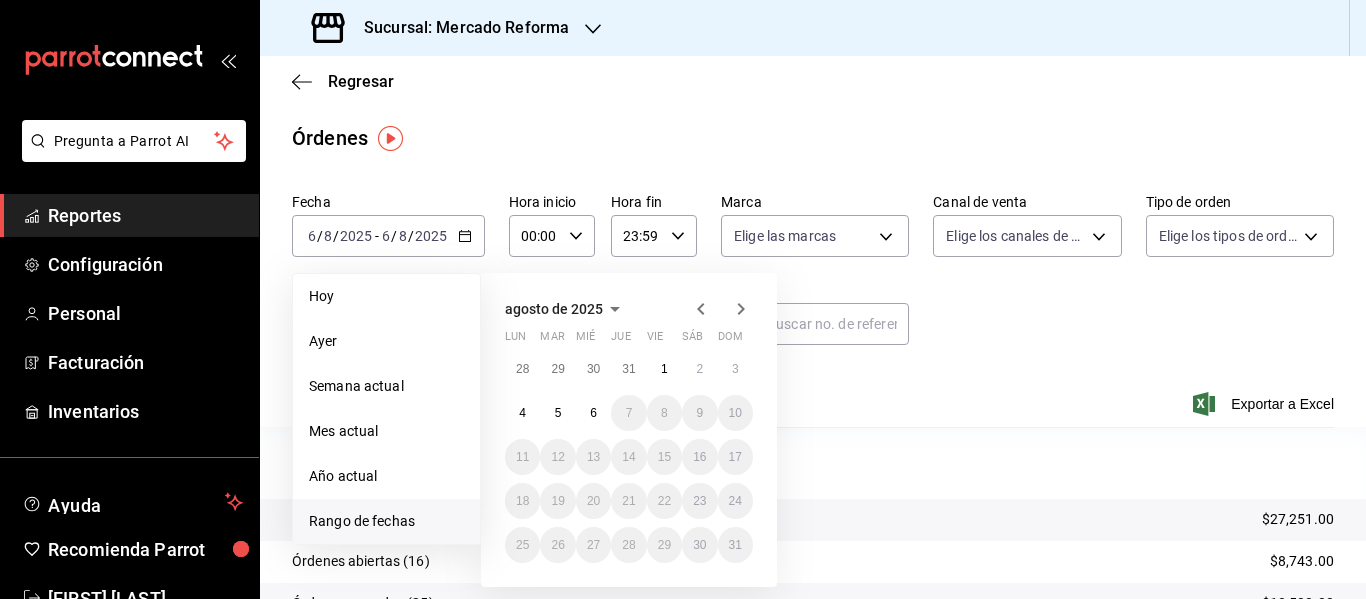 click 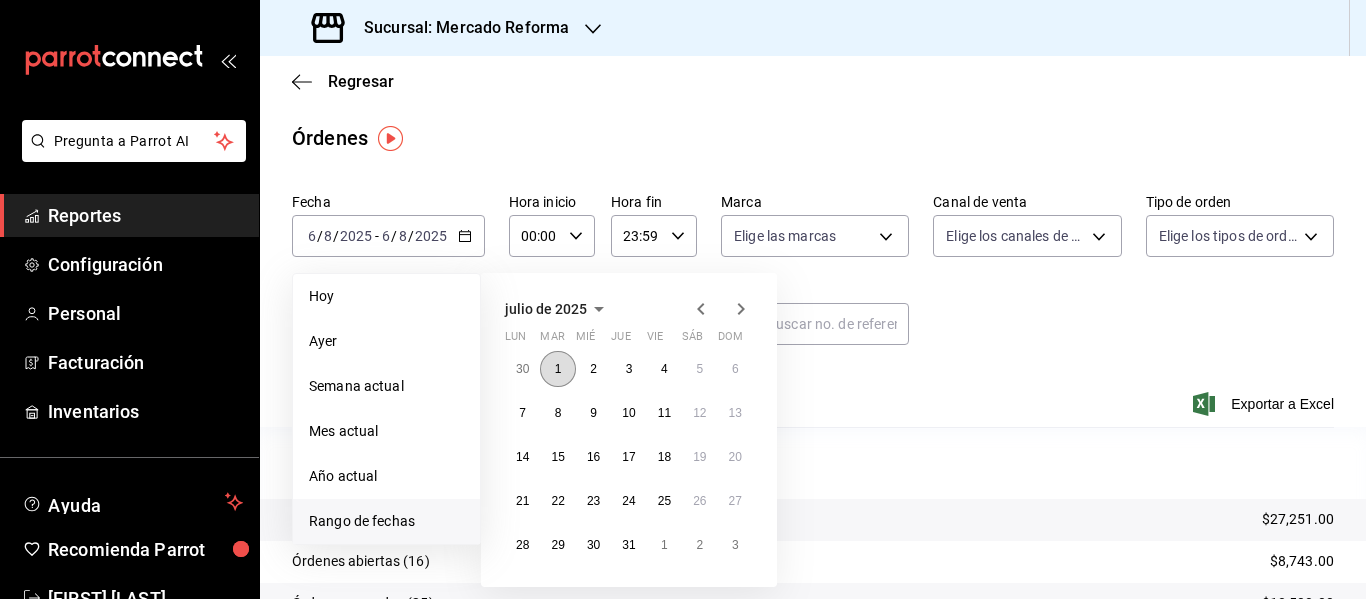click on "1" at bounding box center [557, 369] 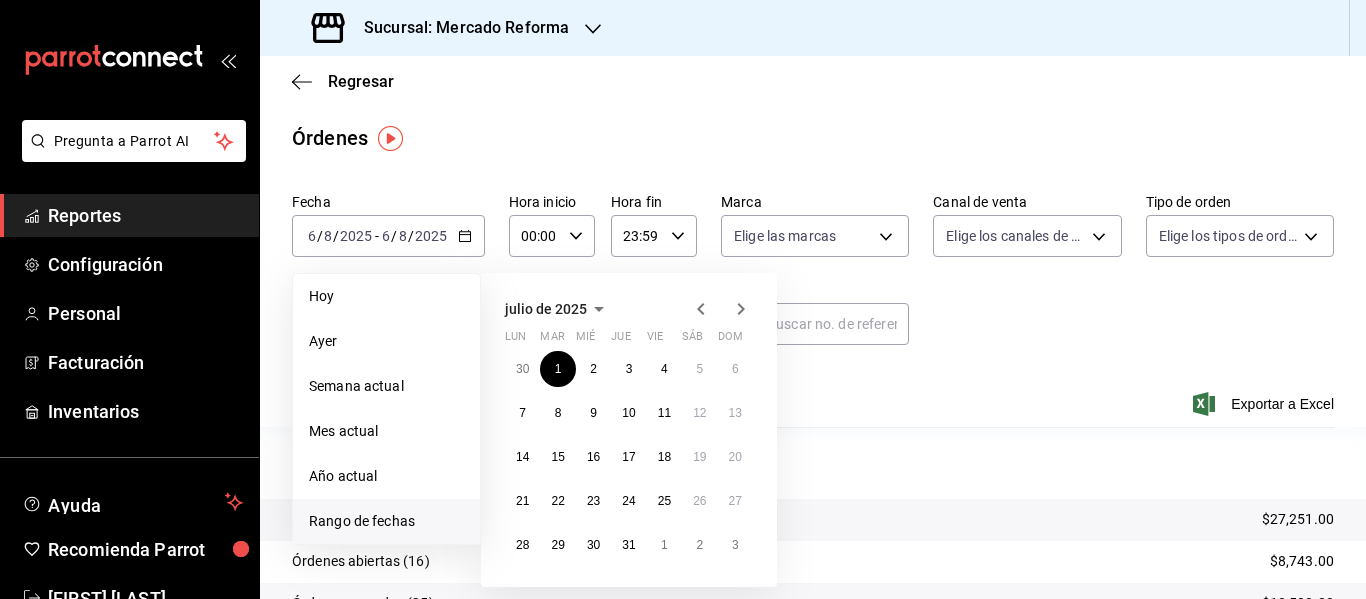 click 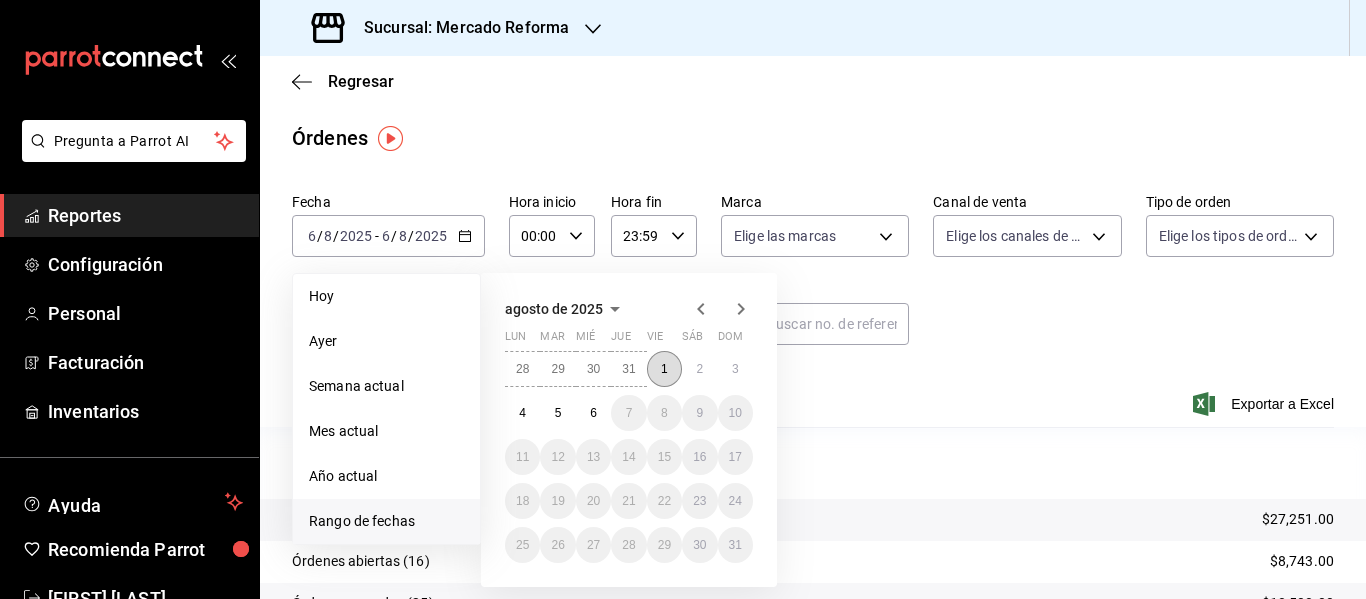 click on "1" at bounding box center (664, 369) 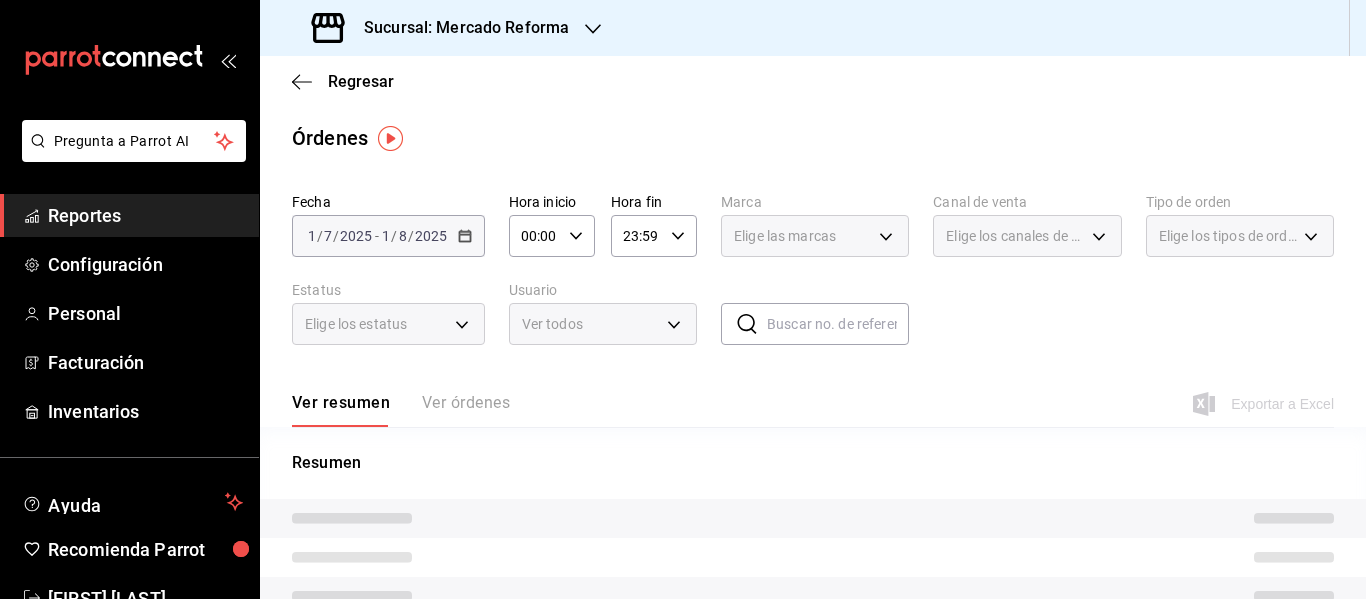 click 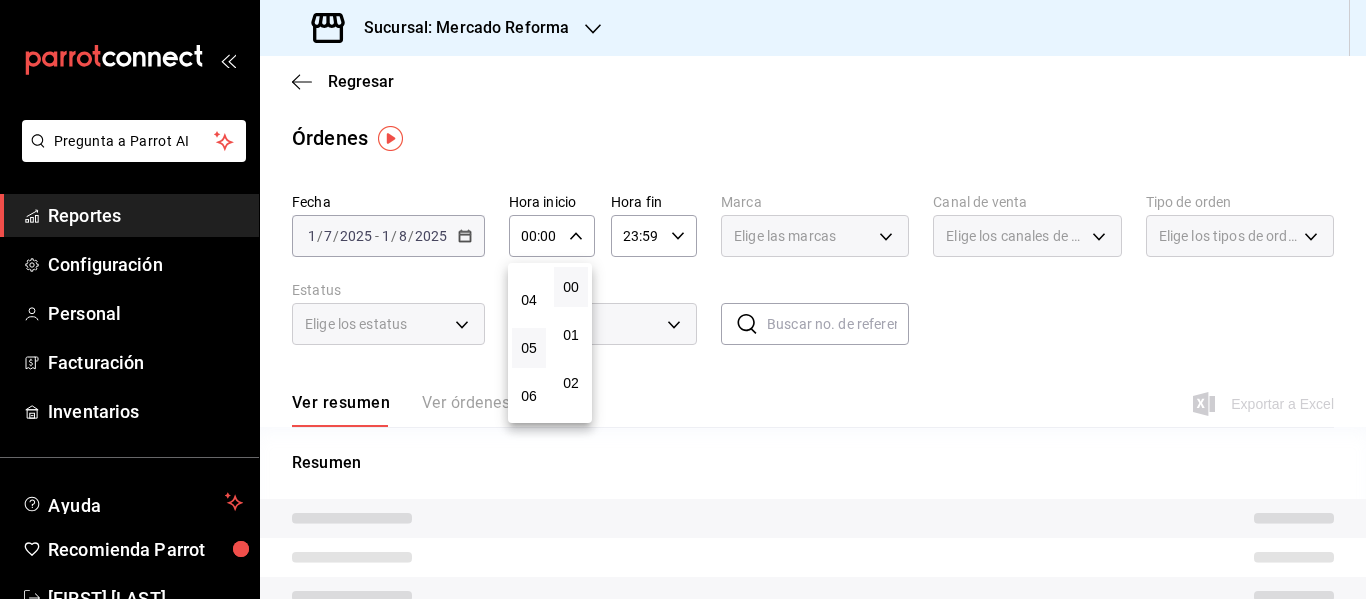 scroll, scrollTop: 180, scrollLeft: 0, axis: vertical 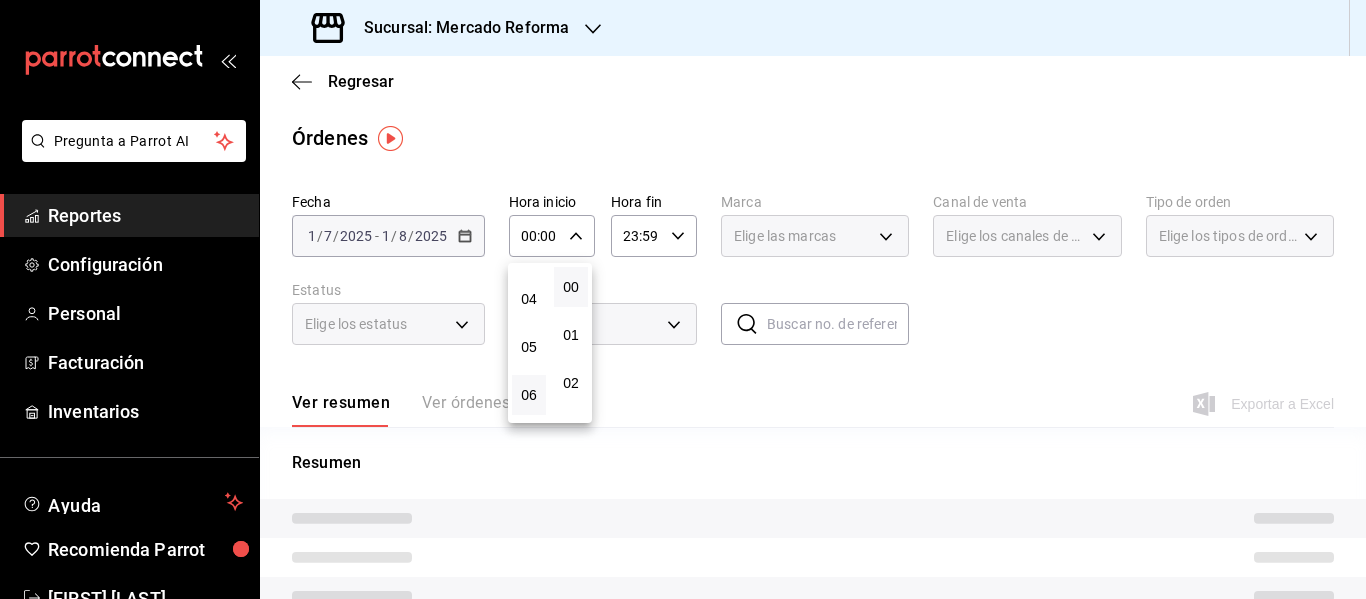 click on "06" at bounding box center (529, 395) 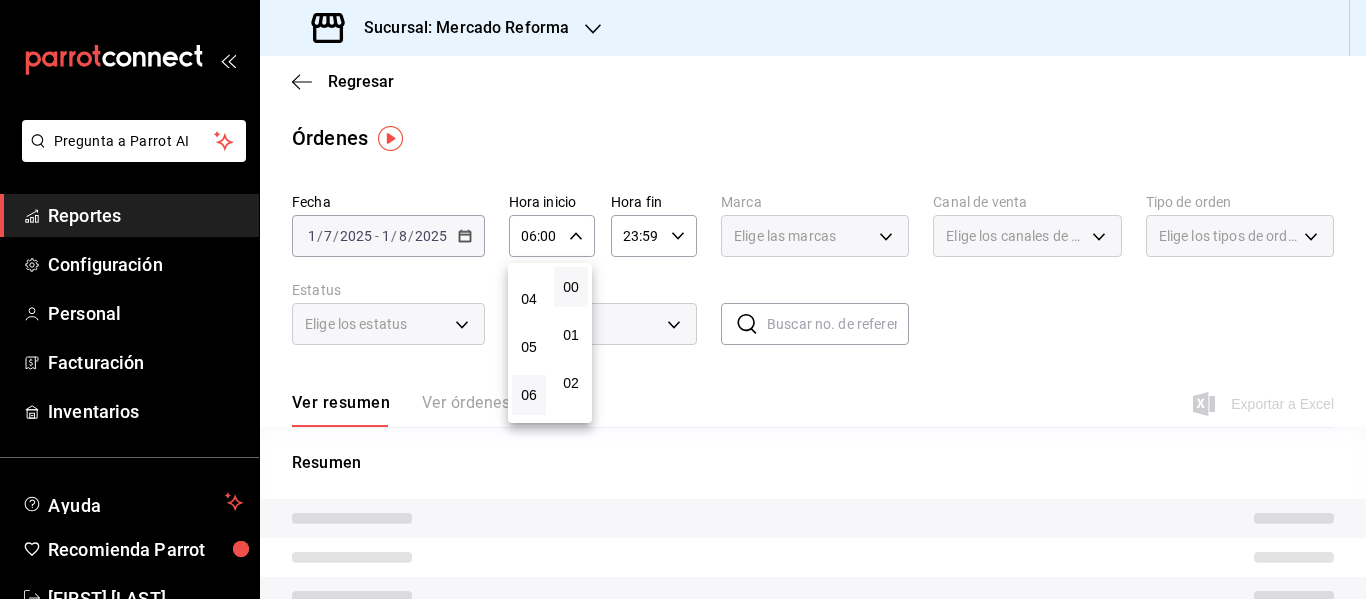 click at bounding box center [683, 299] 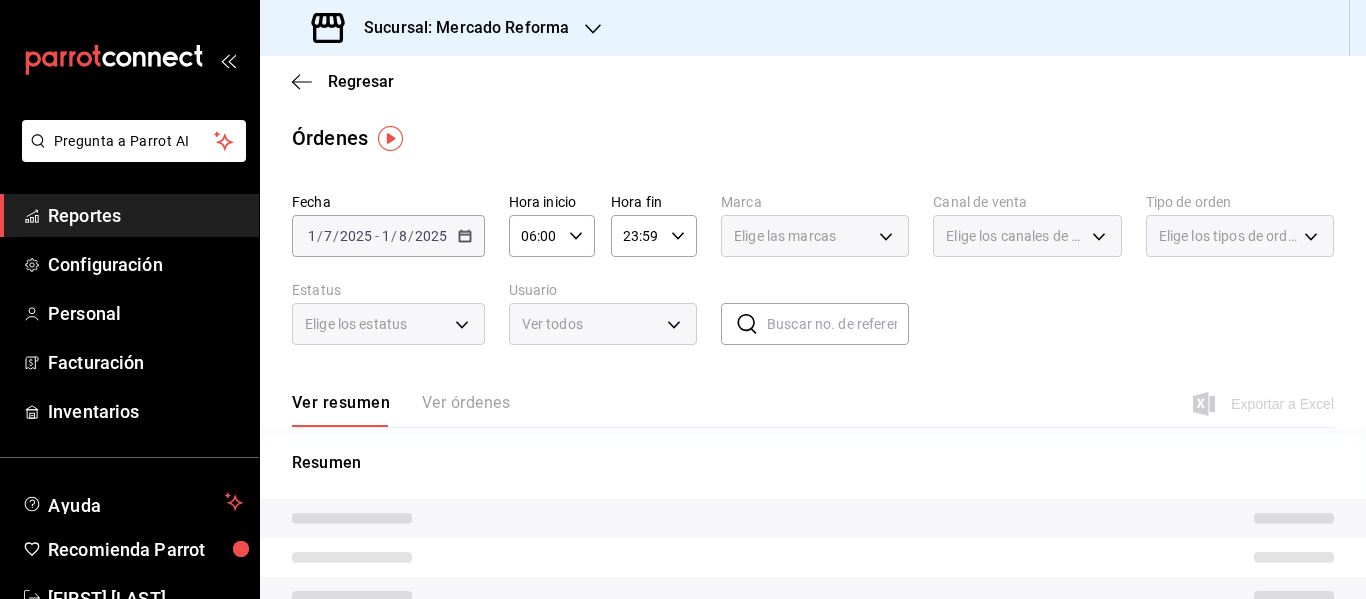click 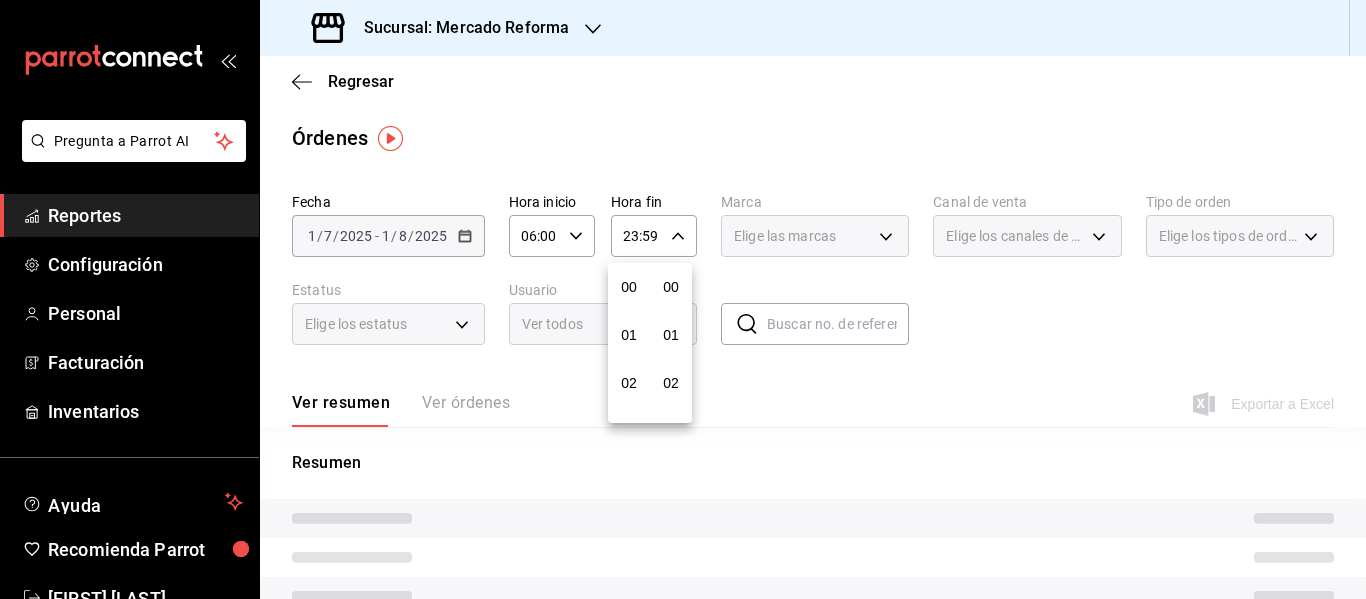 scroll, scrollTop: 992, scrollLeft: 0, axis: vertical 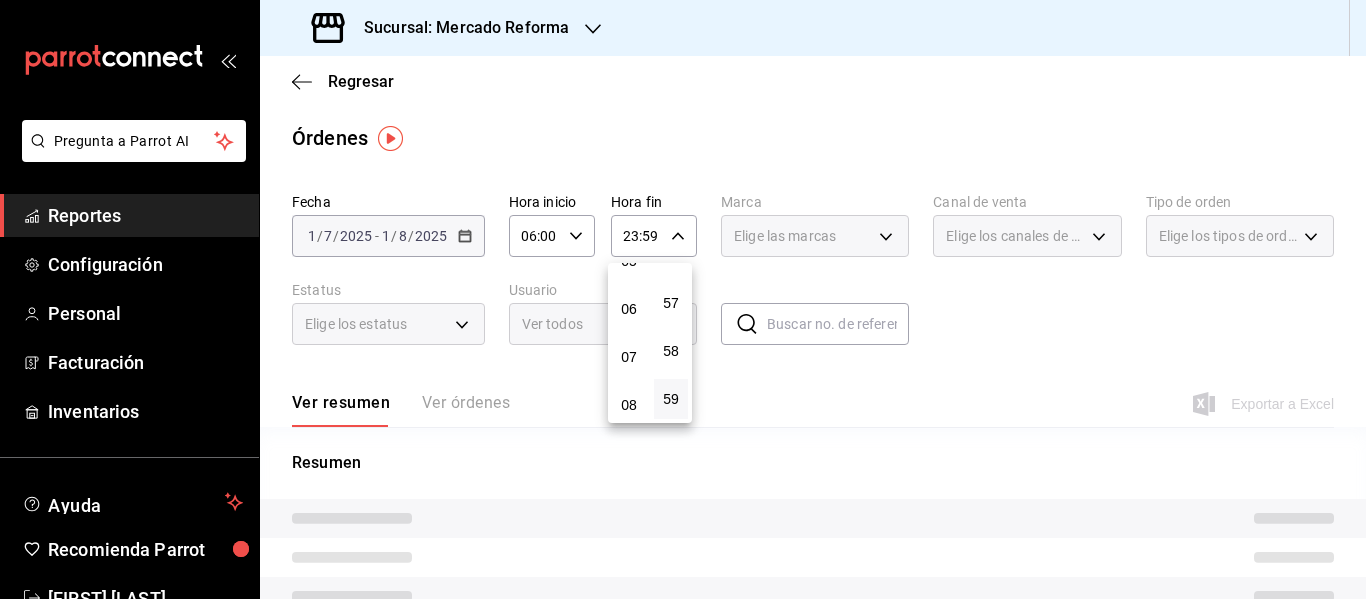 click on "06" at bounding box center (629, 309) 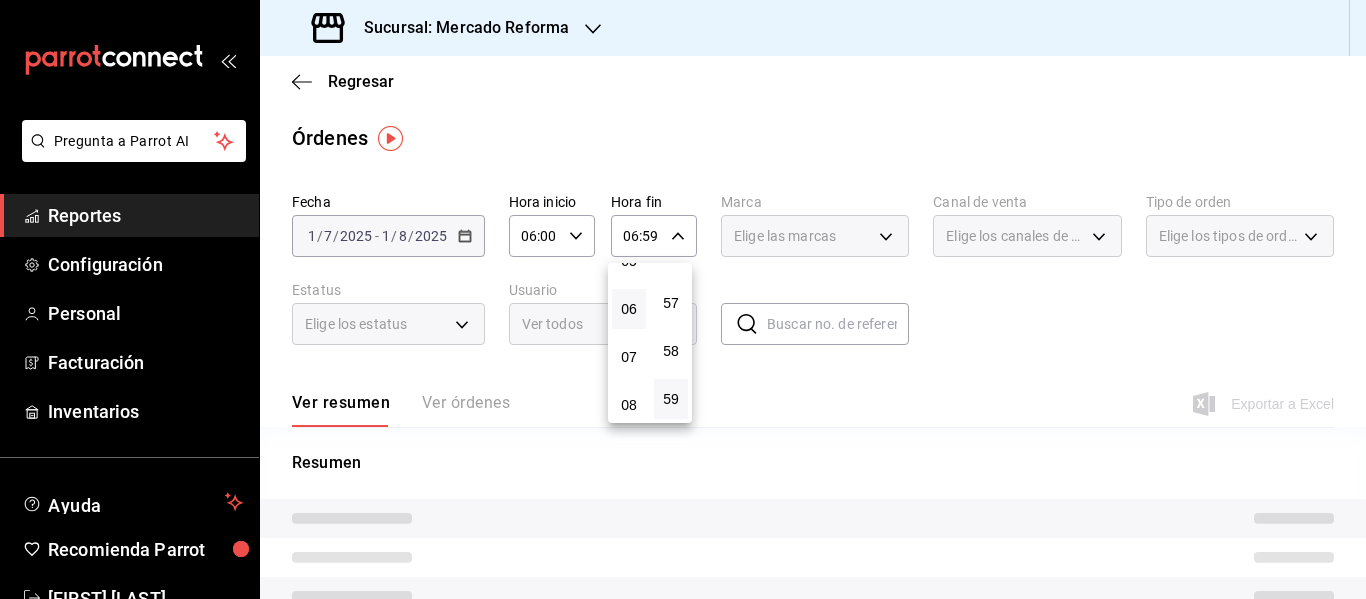 click at bounding box center (683, 299) 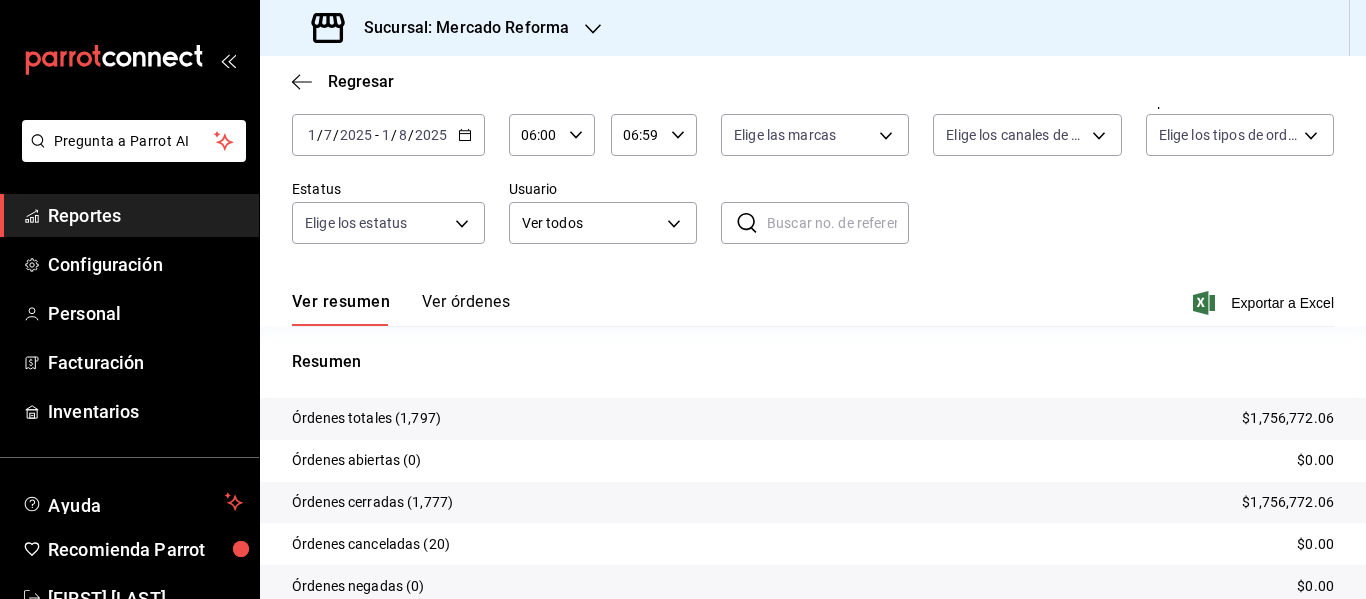 scroll, scrollTop: 102, scrollLeft: 0, axis: vertical 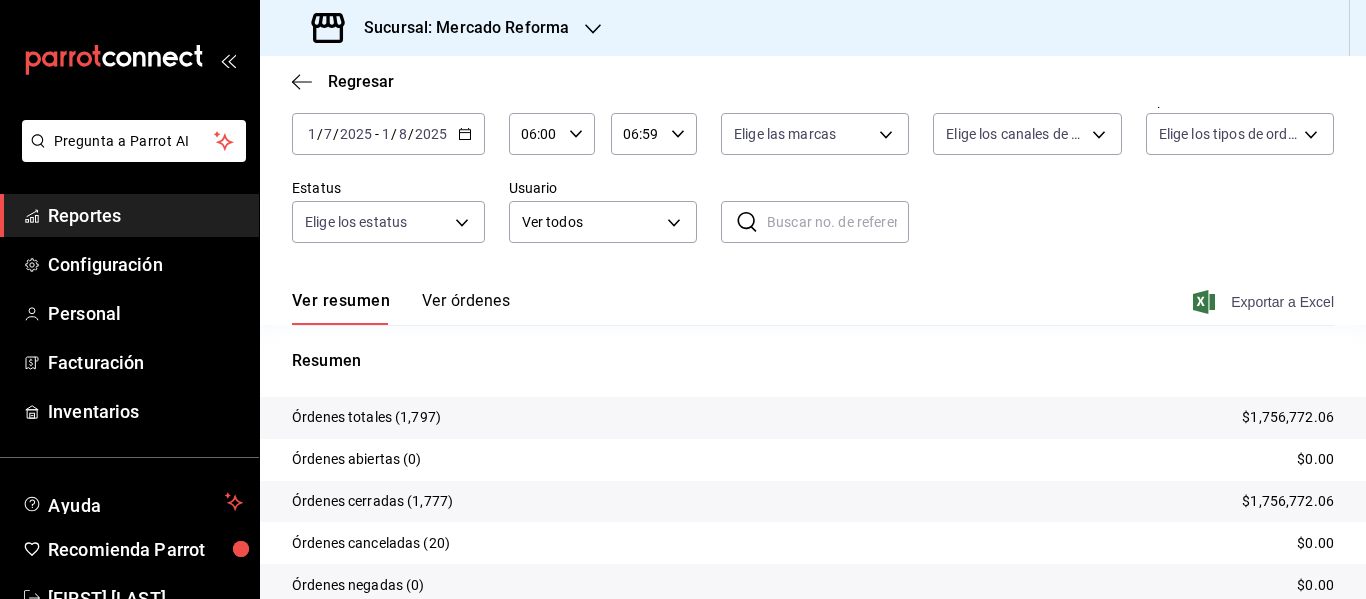 click on "Exportar a Excel" at bounding box center (1265, 302) 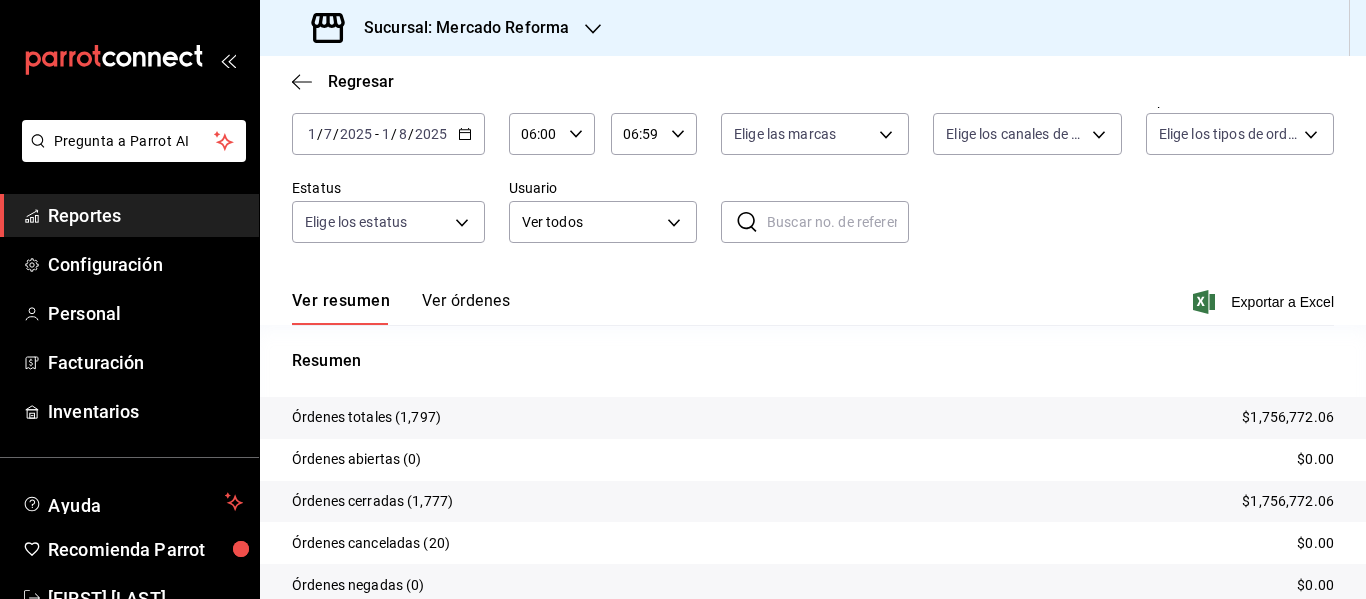 click at bounding box center (593, 28) 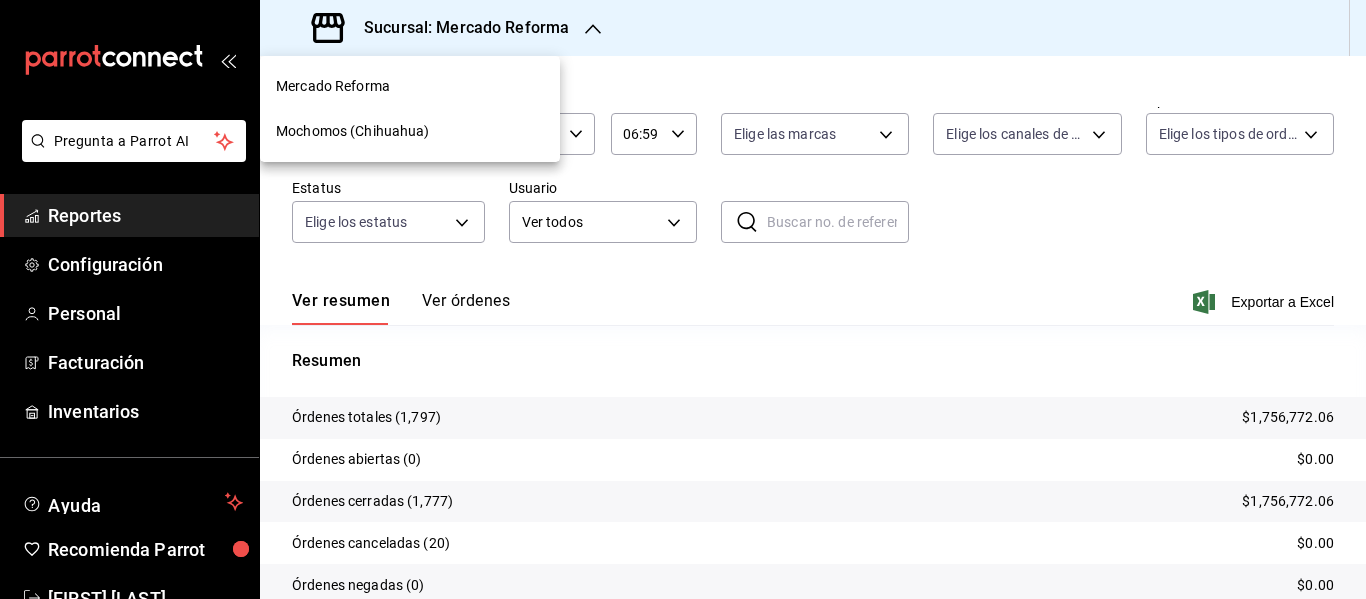 click on "Mochomos (Chihuahua)" at bounding box center (410, 131) 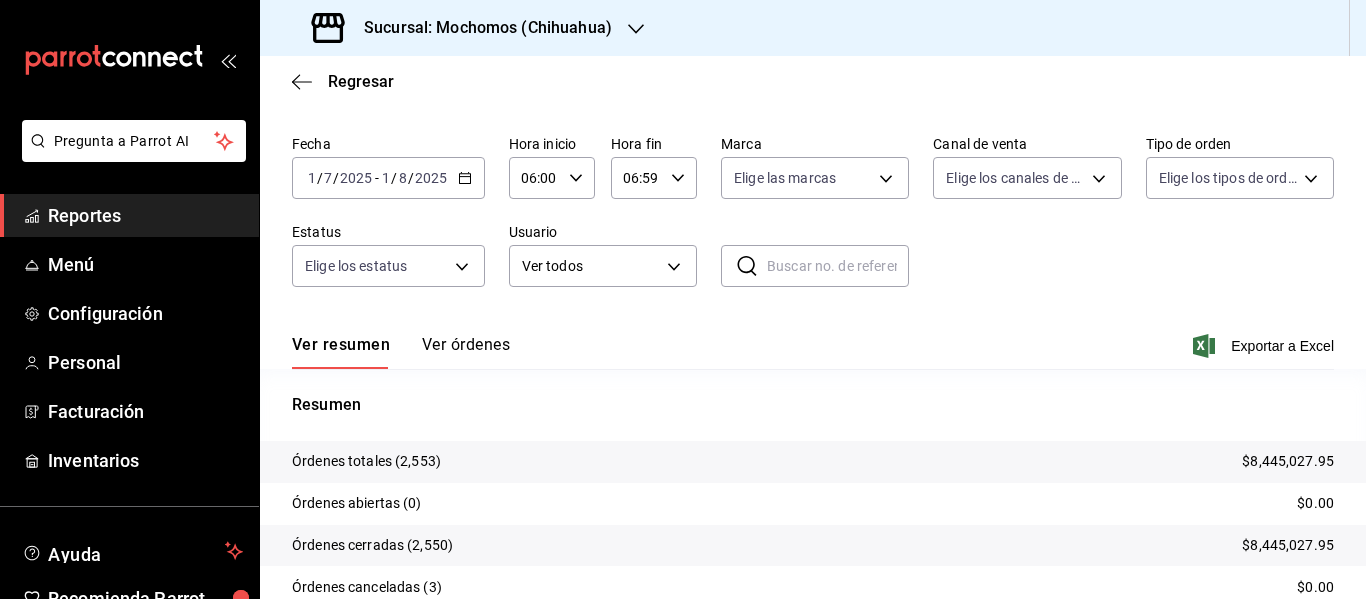 scroll, scrollTop: 105, scrollLeft: 0, axis: vertical 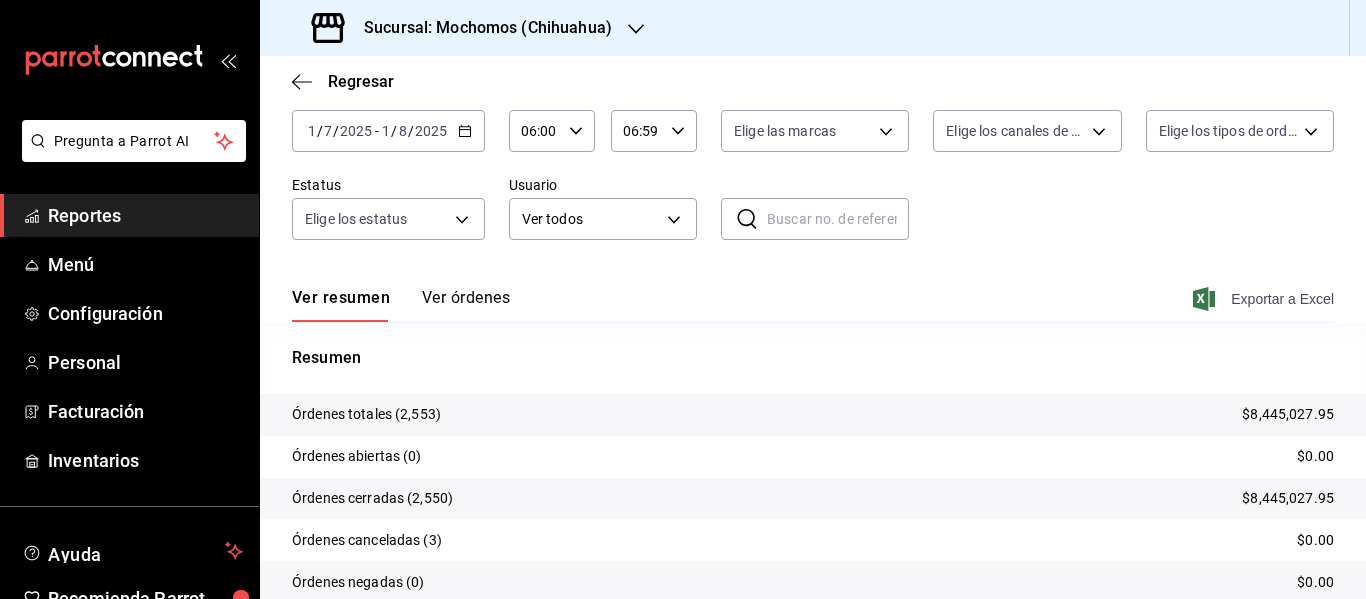 click on "Exportar a Excel" at bounding box center [1265, 299] 